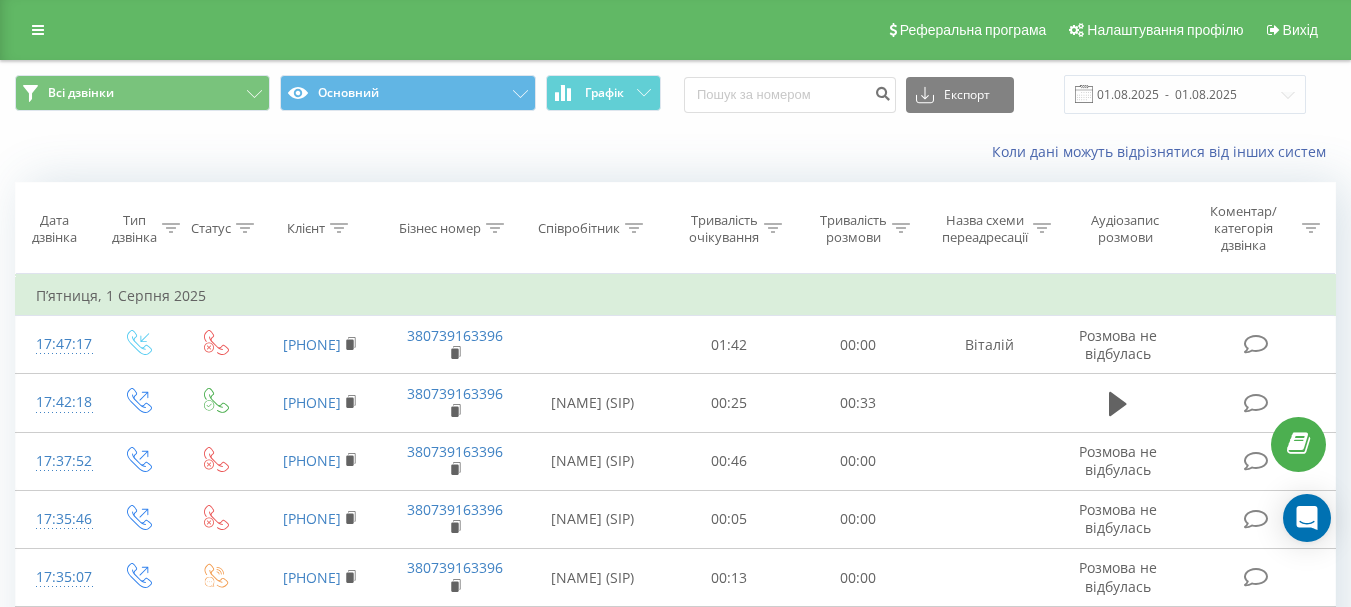 scroll, scrollTop: 0, scrollLeft: 0, axis: both 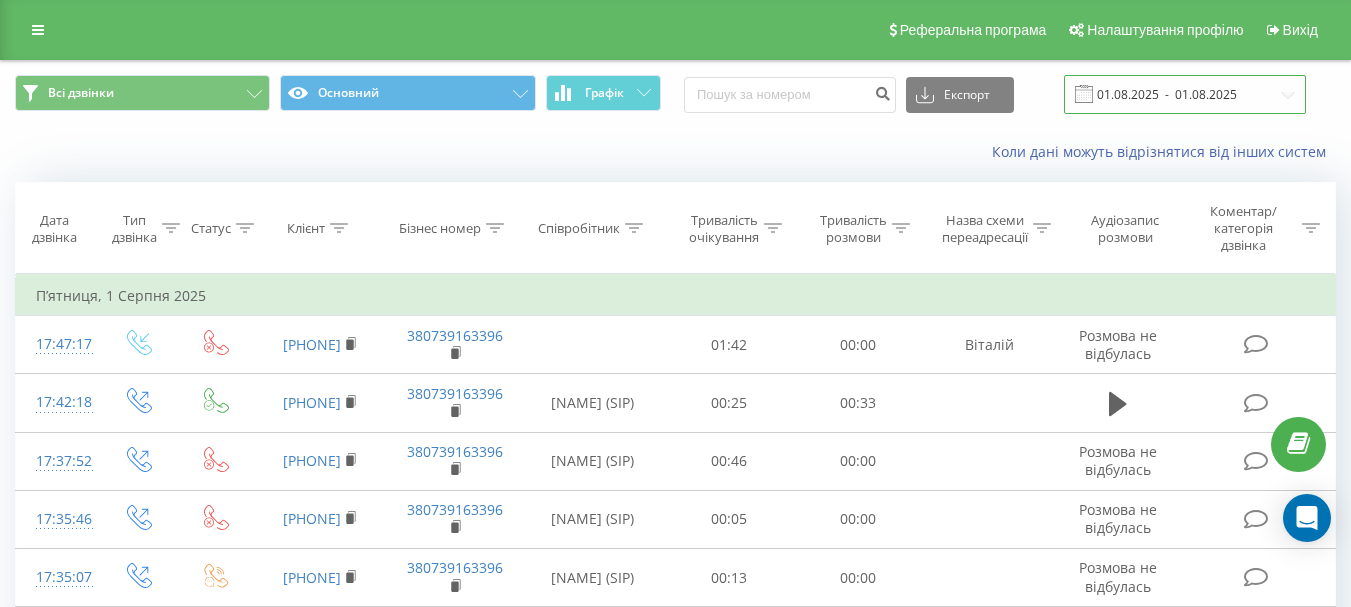 click on "01.08.2025  -  01.08.2025" at bounding box center [1185, 94] 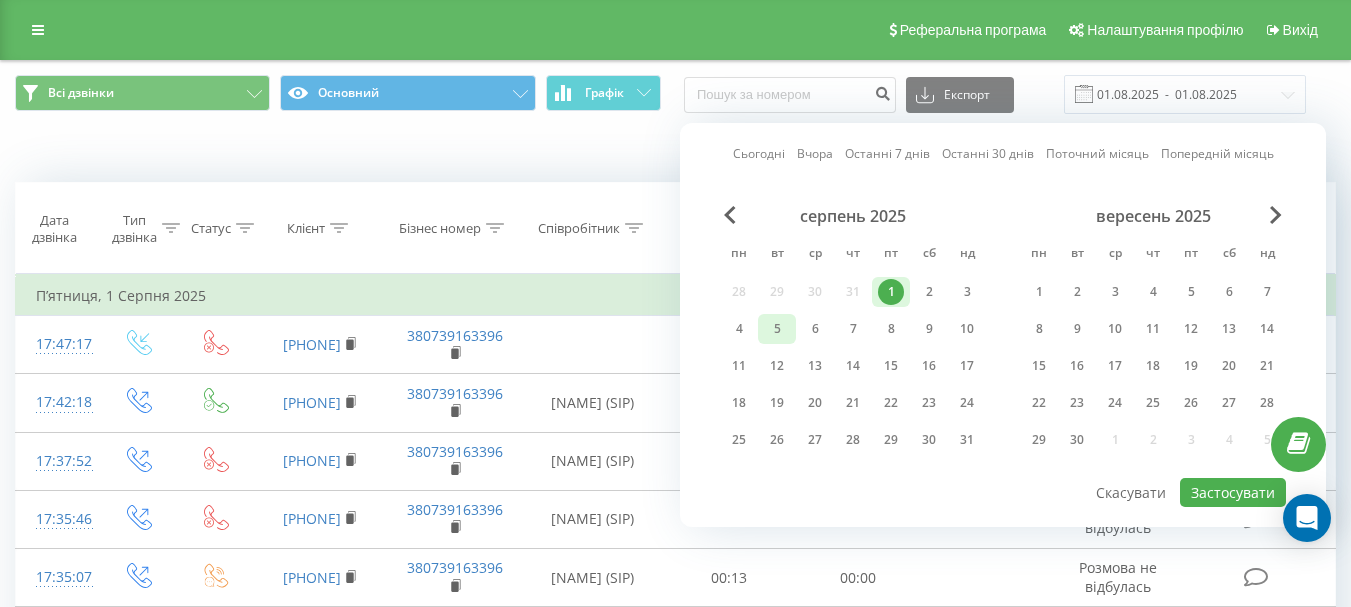 click on "5" at bounding box center [777, 329] 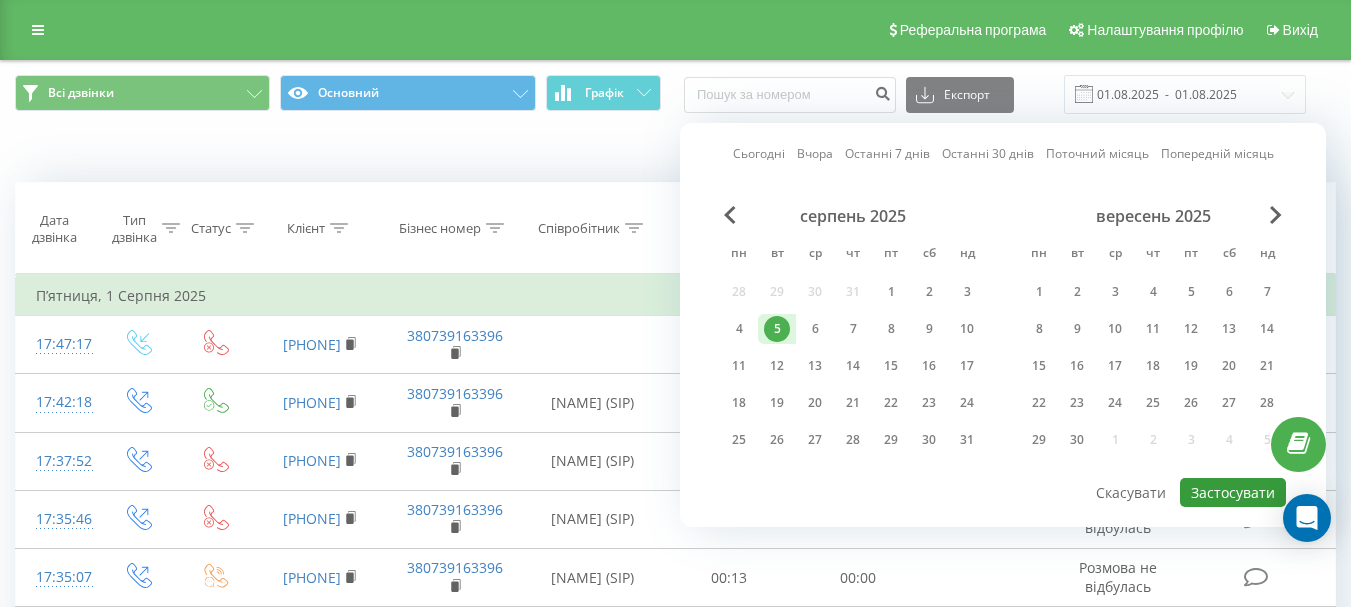 click on "Застосувати" at bounding box center [1233, 492] 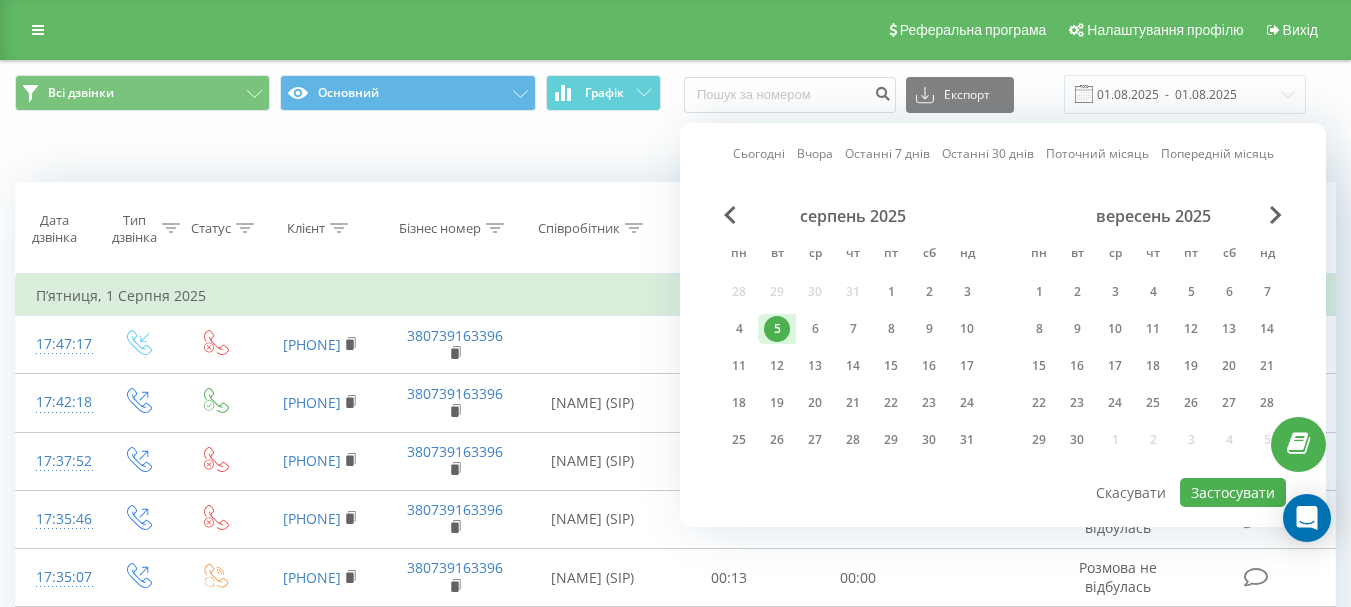 type on "05.08.2025  -  05.08.2025" 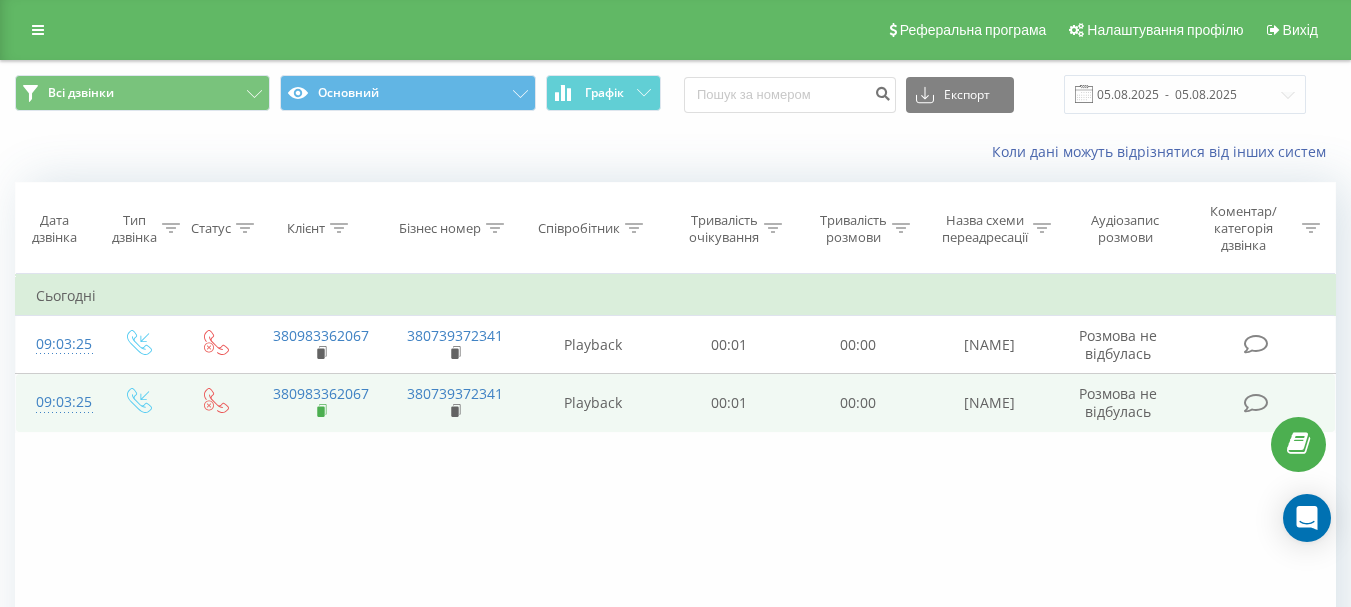 click 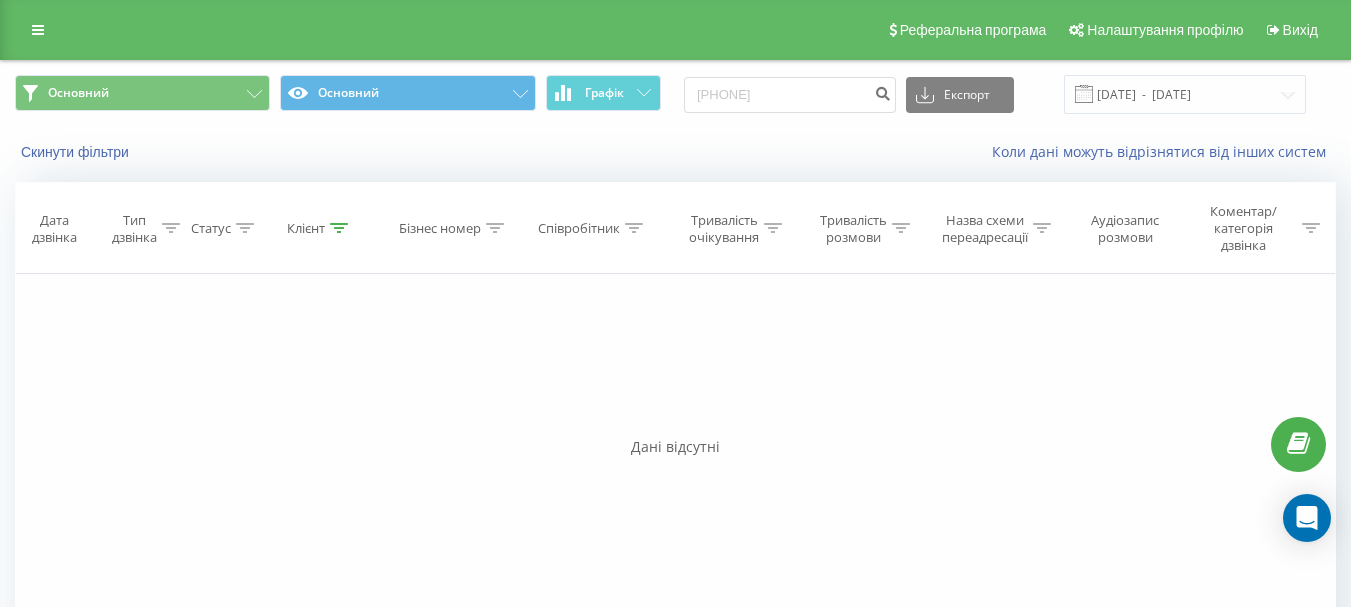 scroll, scrollTop: 0, scrollLeft: 0, axis: both 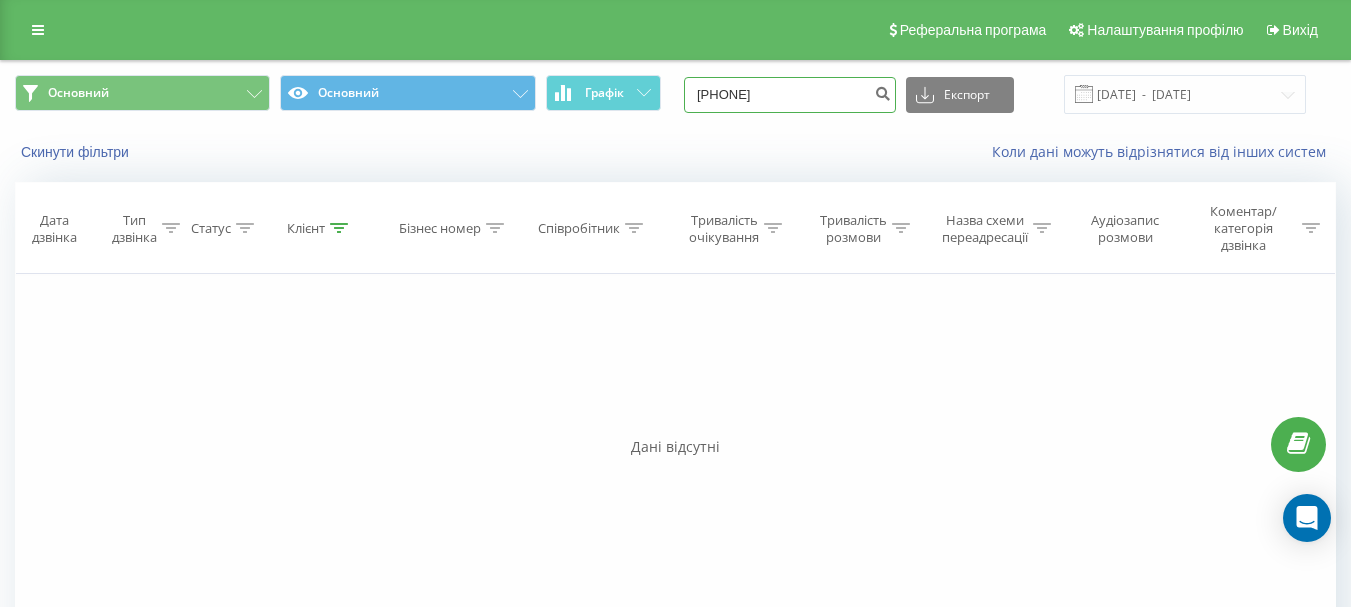 click on "098418242" at bounding box center (790, 95) 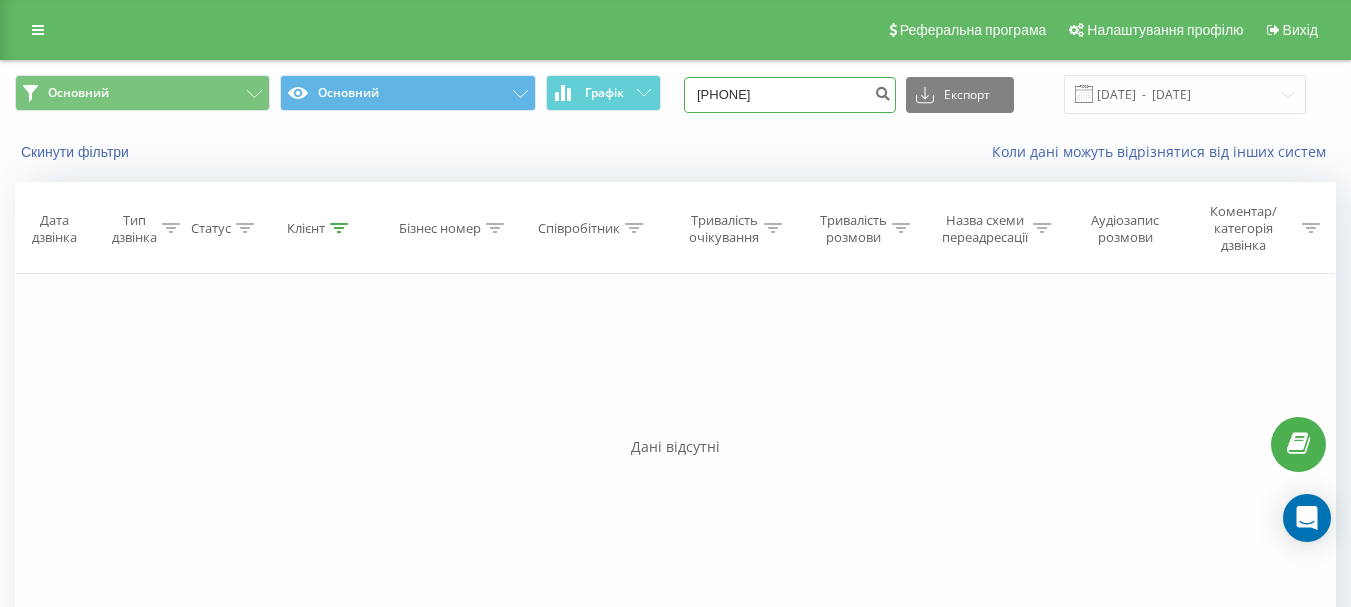 paste on "380983362067" 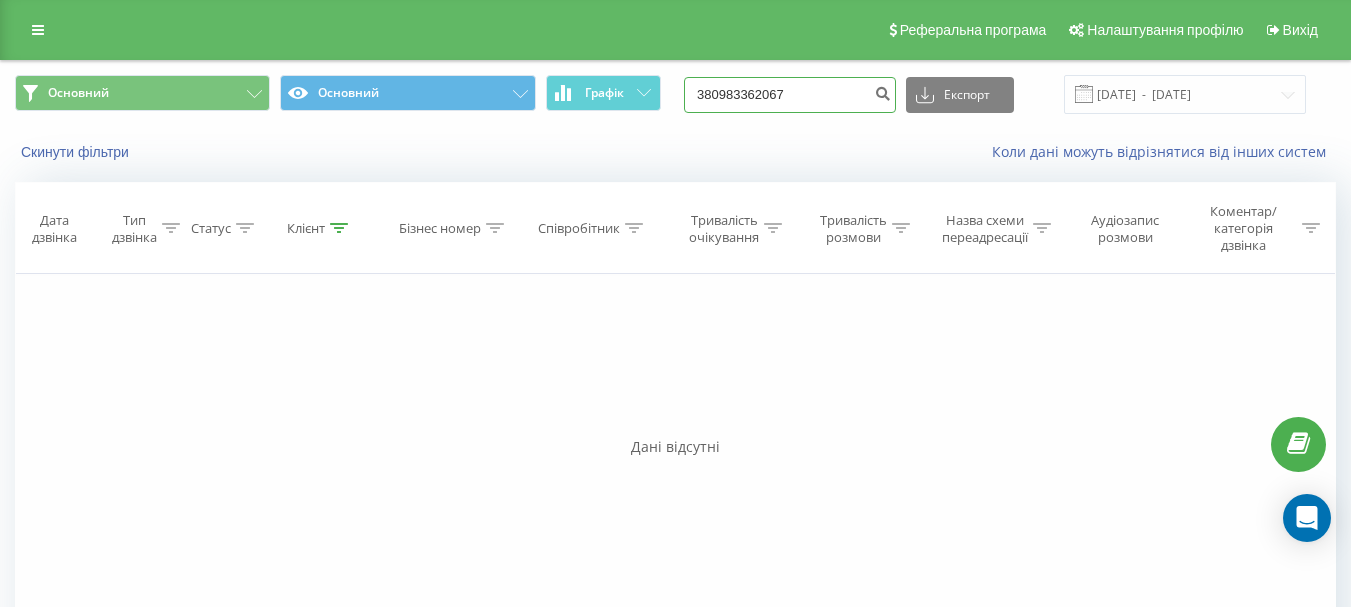 type on "380983362067" 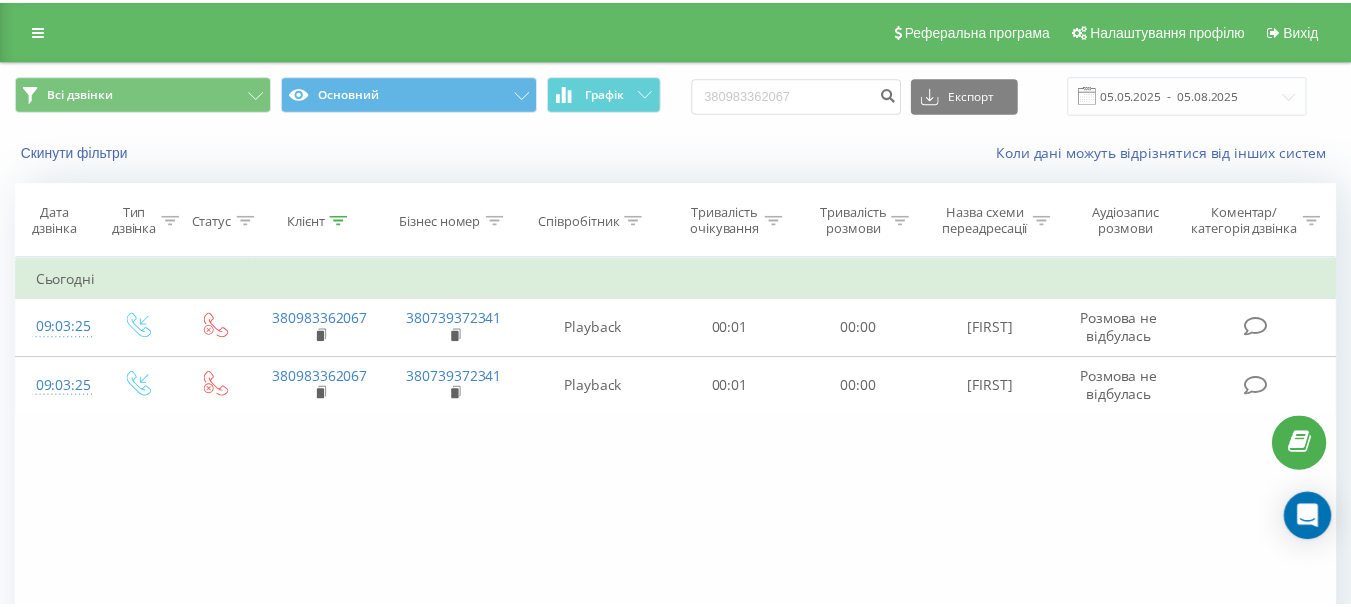scroll, scrollTop: 0, scrollLeft: 0, axis: both 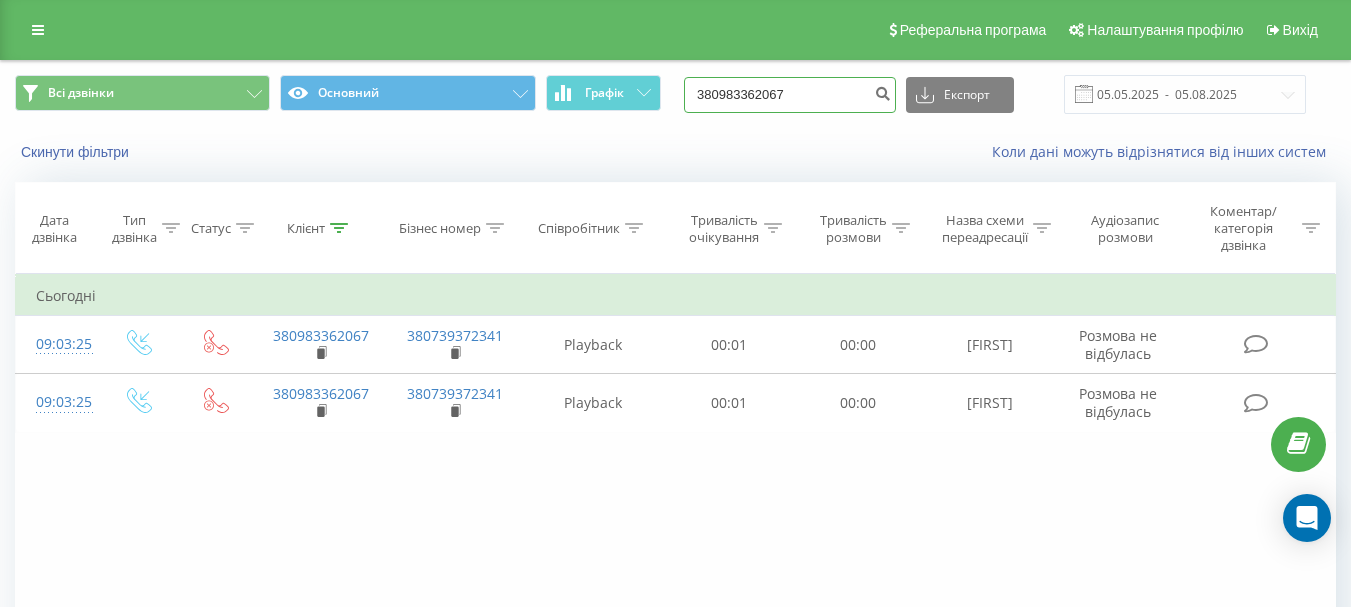 click on "380983362067" at bounding box center [790, 95] 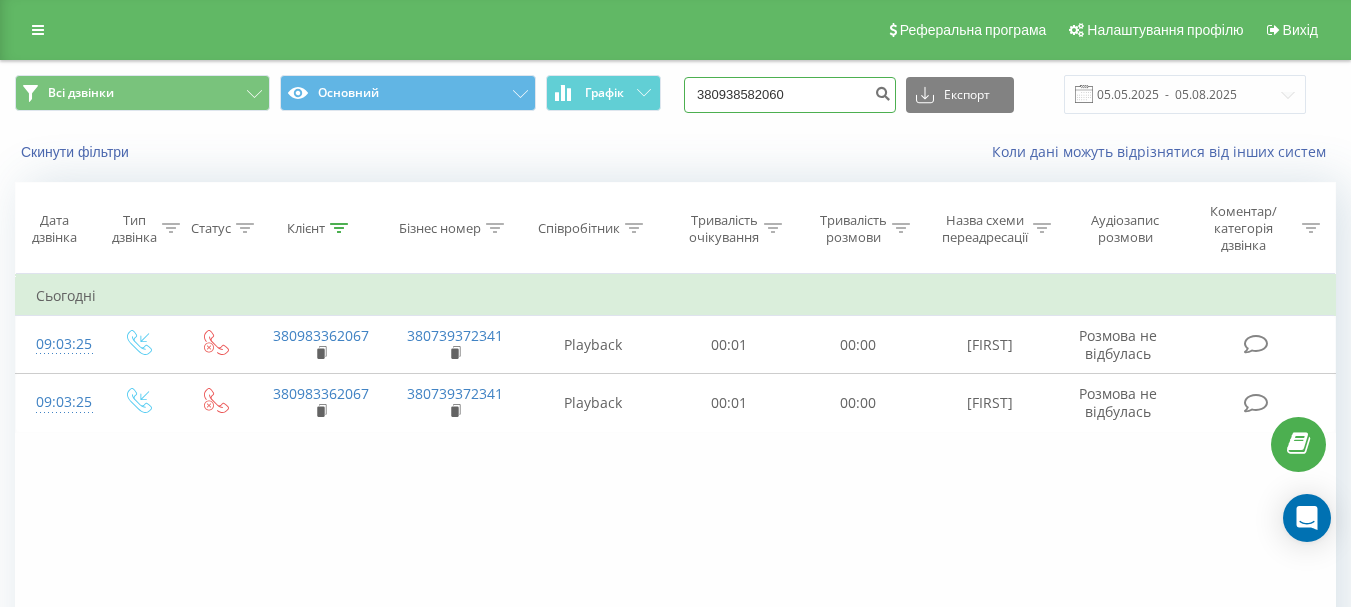 type on "380938582060" 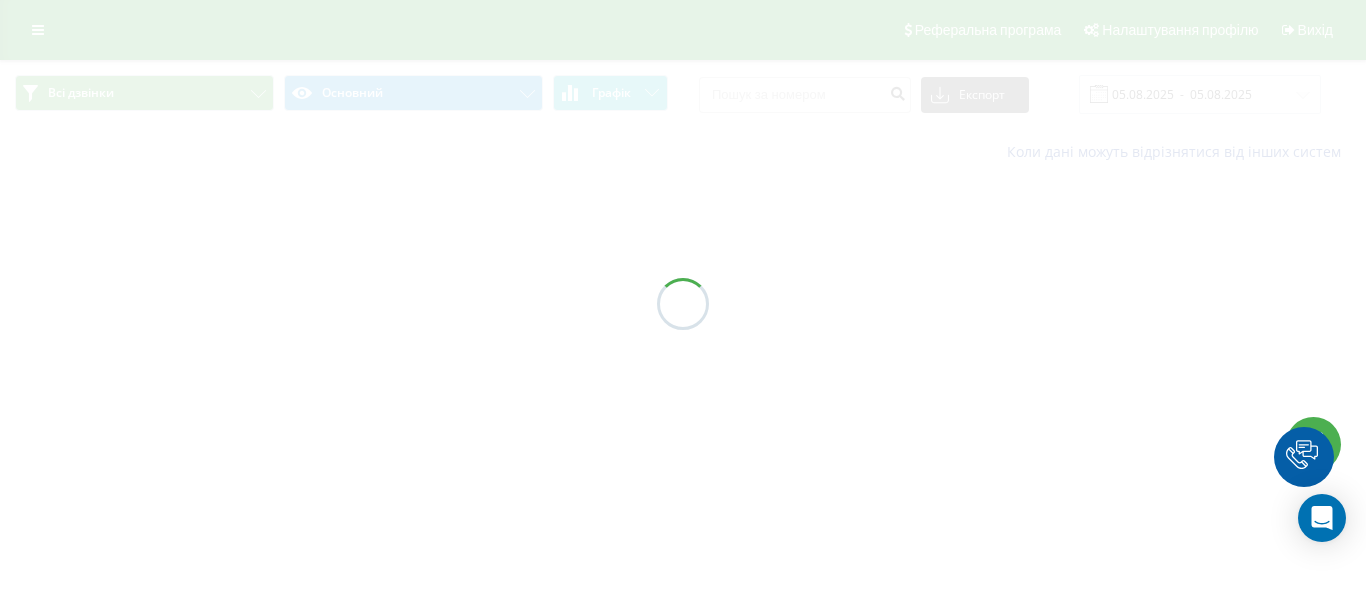 scroll, scrollTop: 0, scrollLeft: 0, axis: both 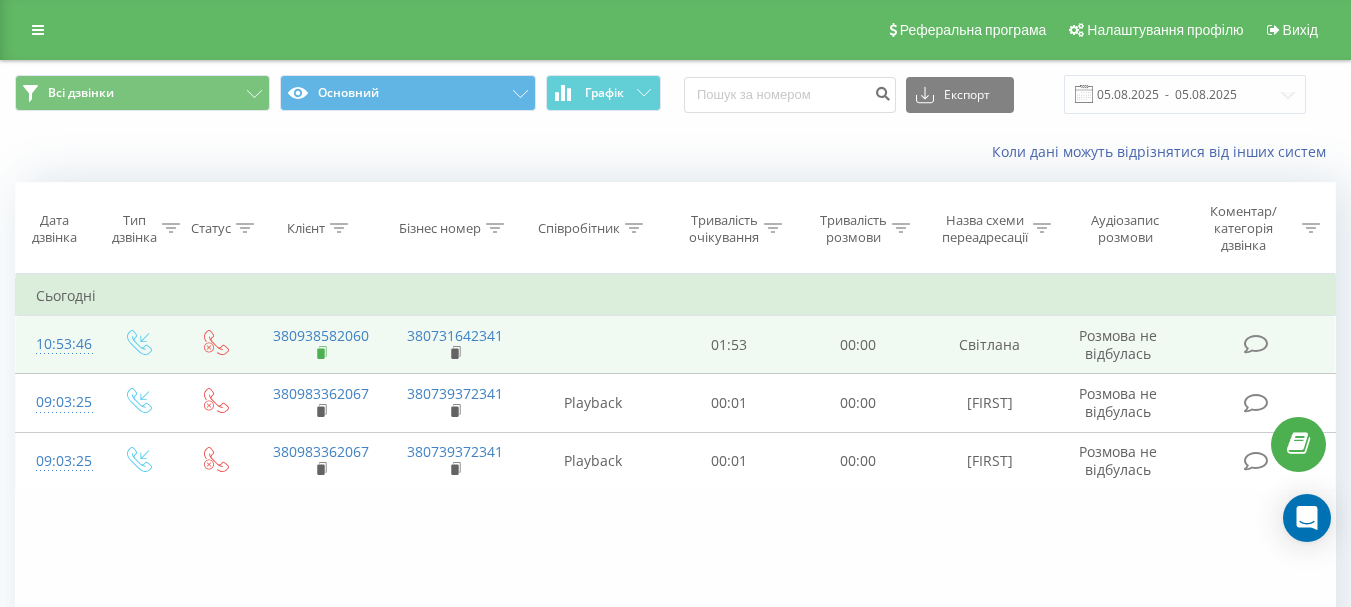 click 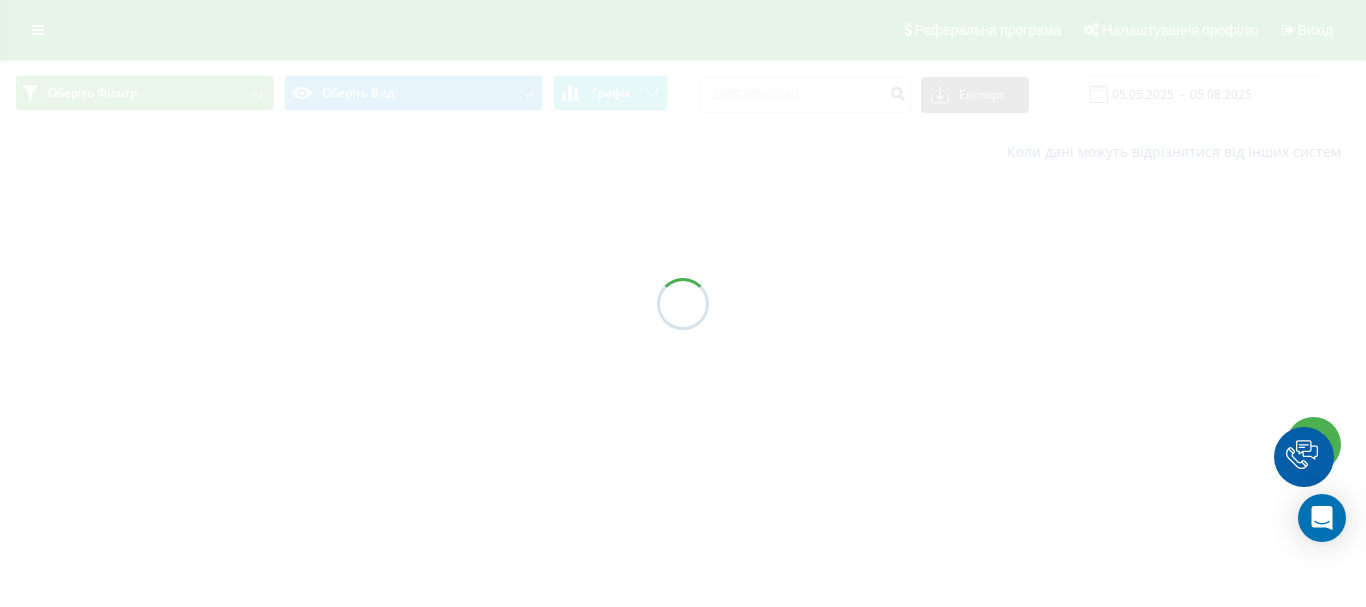 scroll, scrollTop: 0, scrollLeft: 0, axis: both 